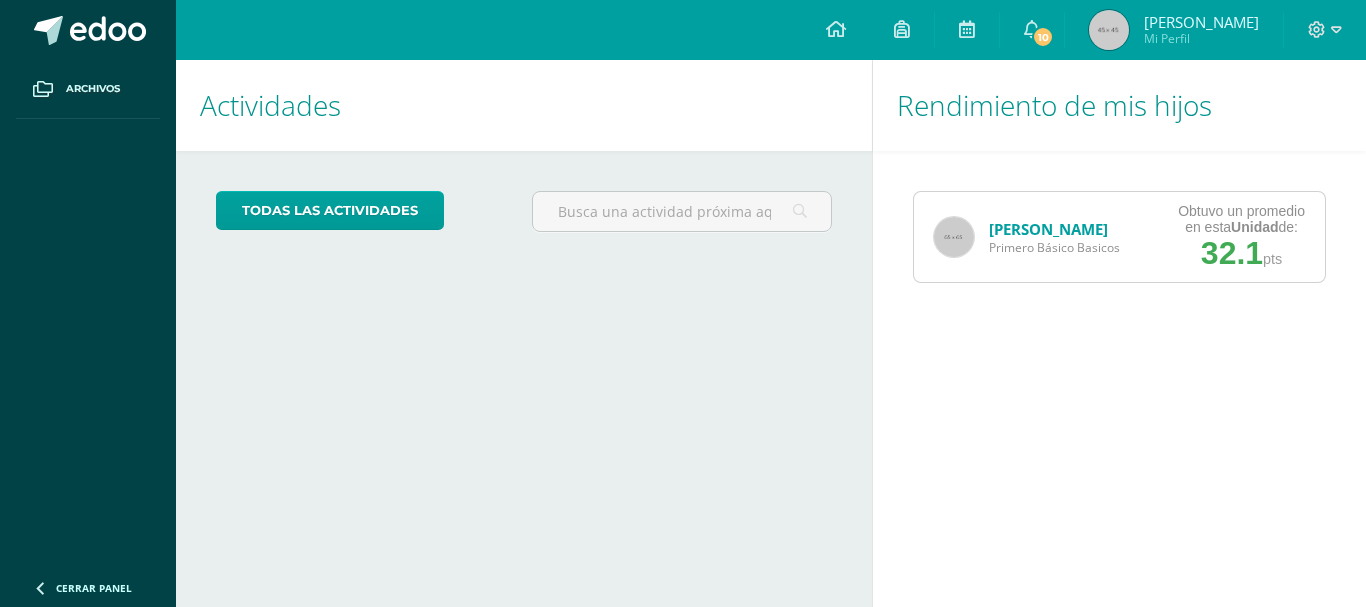scroll, scrollTop: 0, scrollLeft: 0, axis: both 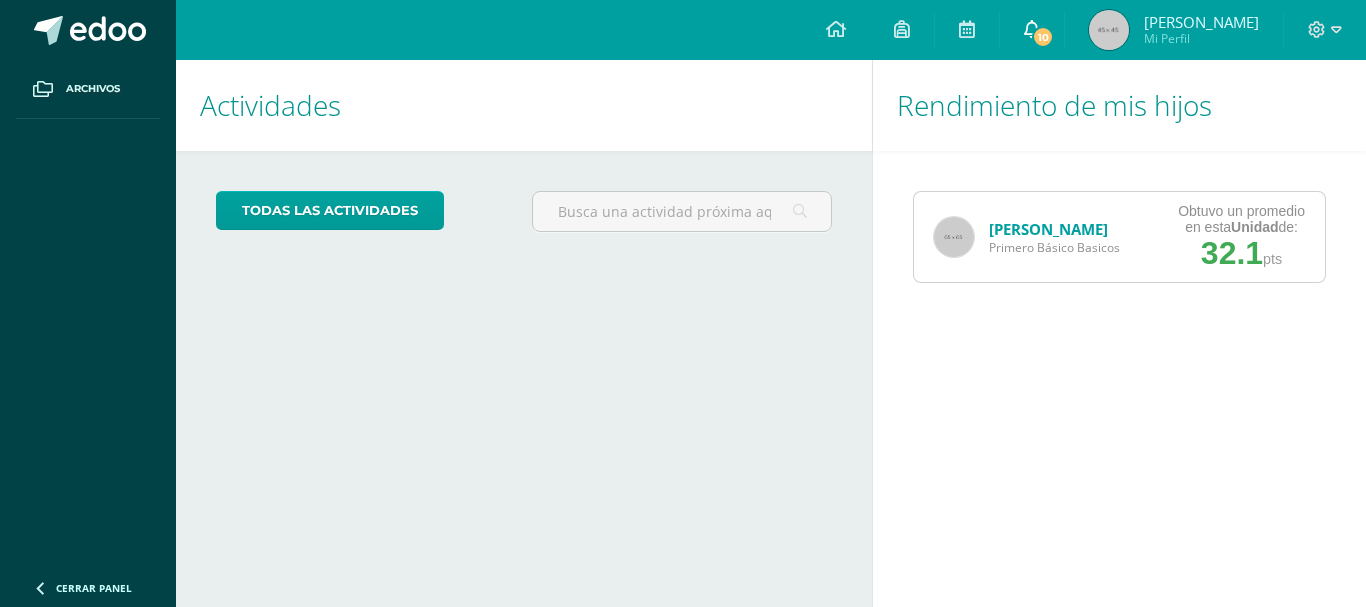 click on "10" at bounding box center [1032, 30] 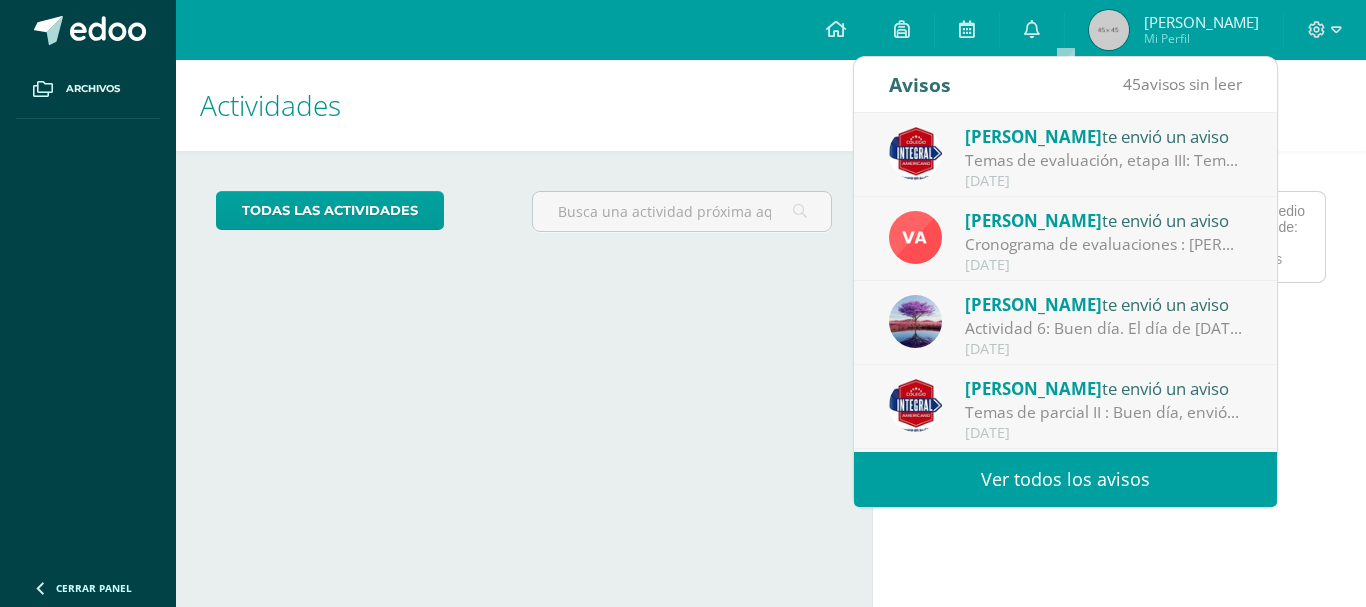 click on "Ver todos los avisos" at bounding box center [1065, 479] 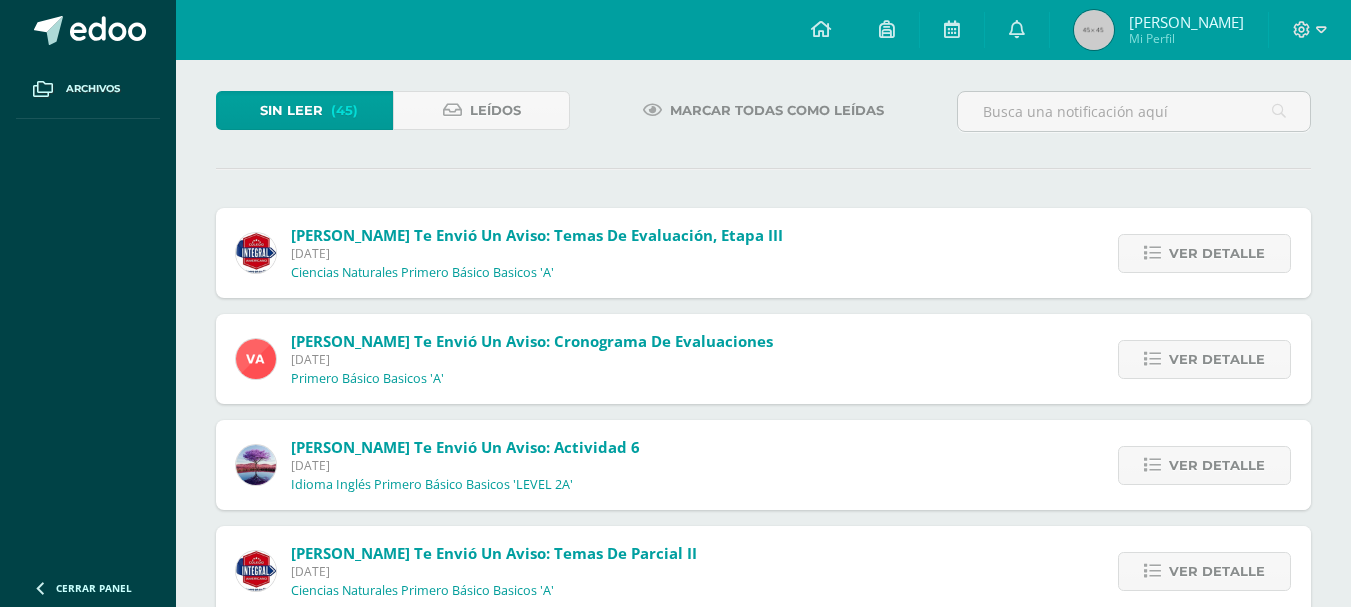 scroll, scrollTop: 200, scrollLeft: 0, axis: vertical 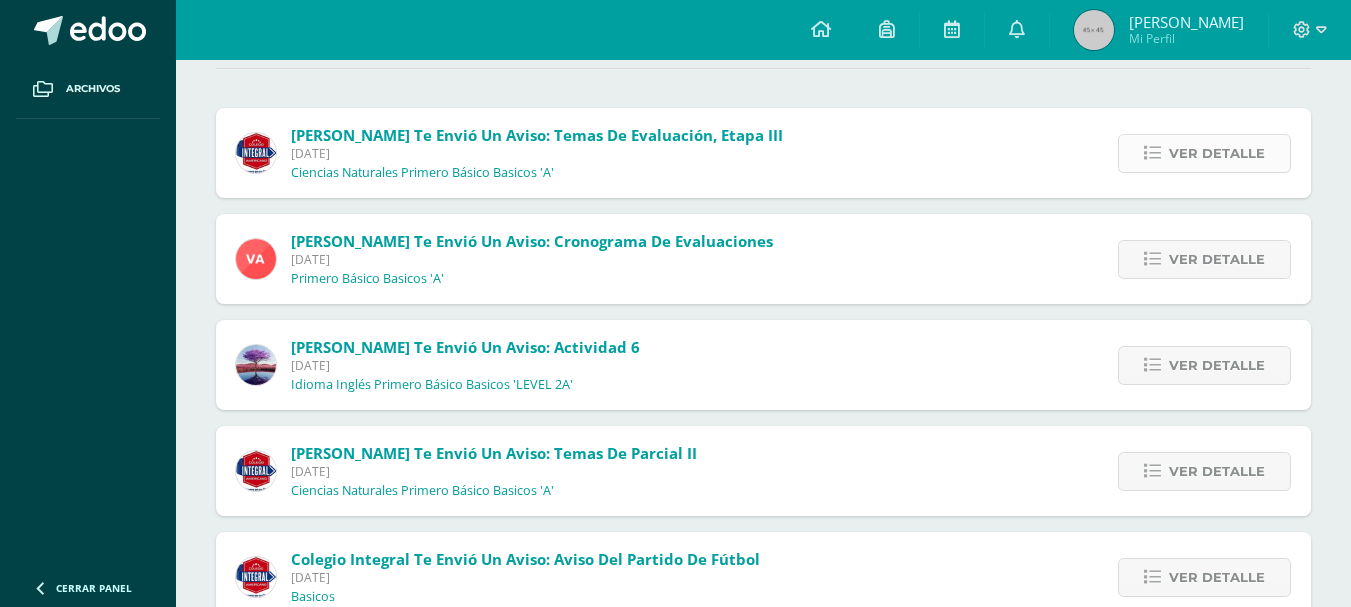 click on "Ver detalle" at bounding box center (1204, 153) 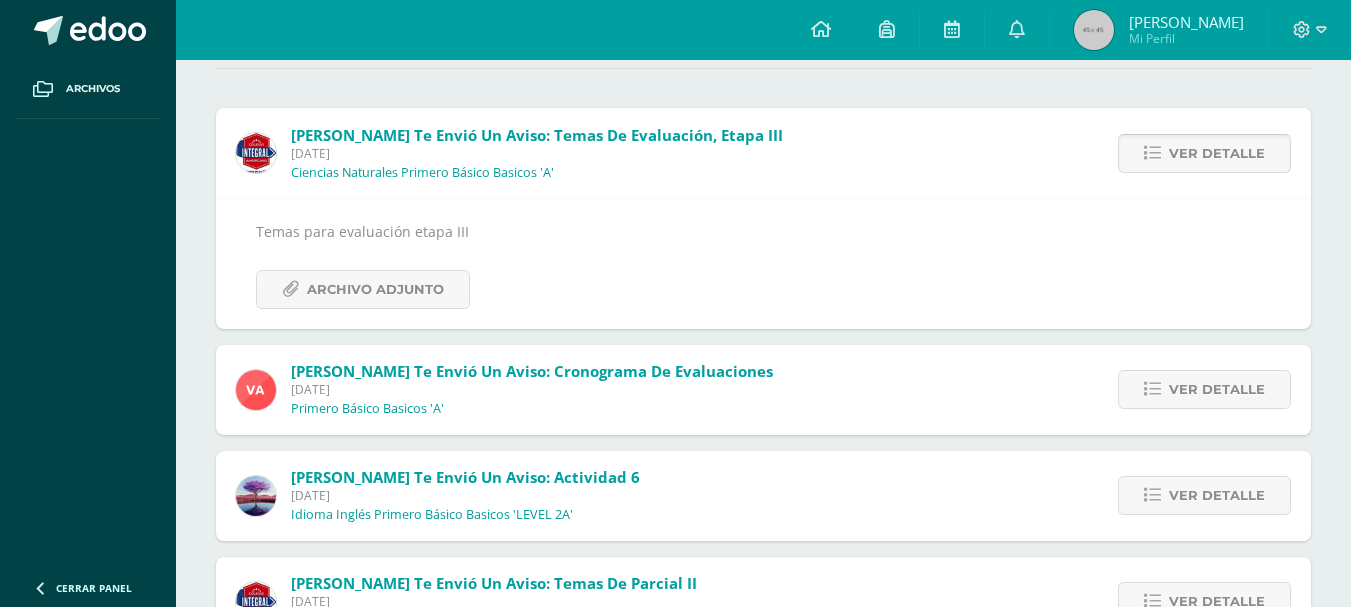 click on "Ver detalle" at bounding box center [1204, 153] 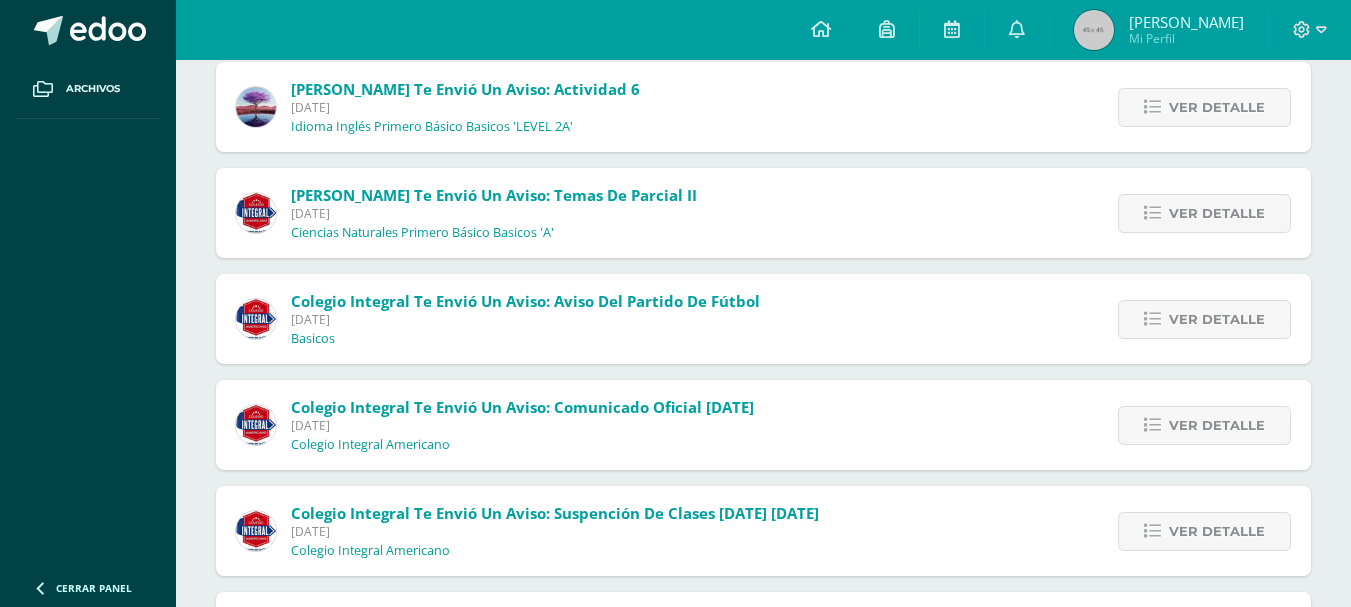 scroll, scrollTop: 400, scrollLeft: 0, axis: vertical 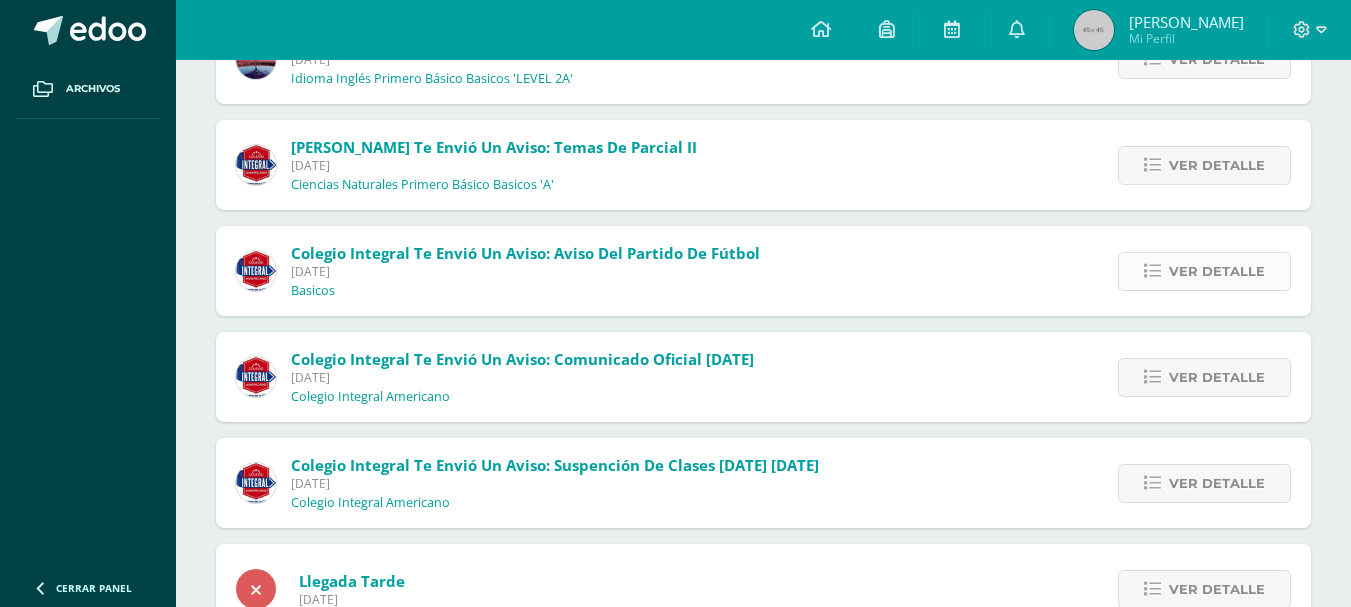 click on "Ver detalle" at bounding box center [1204, 271] 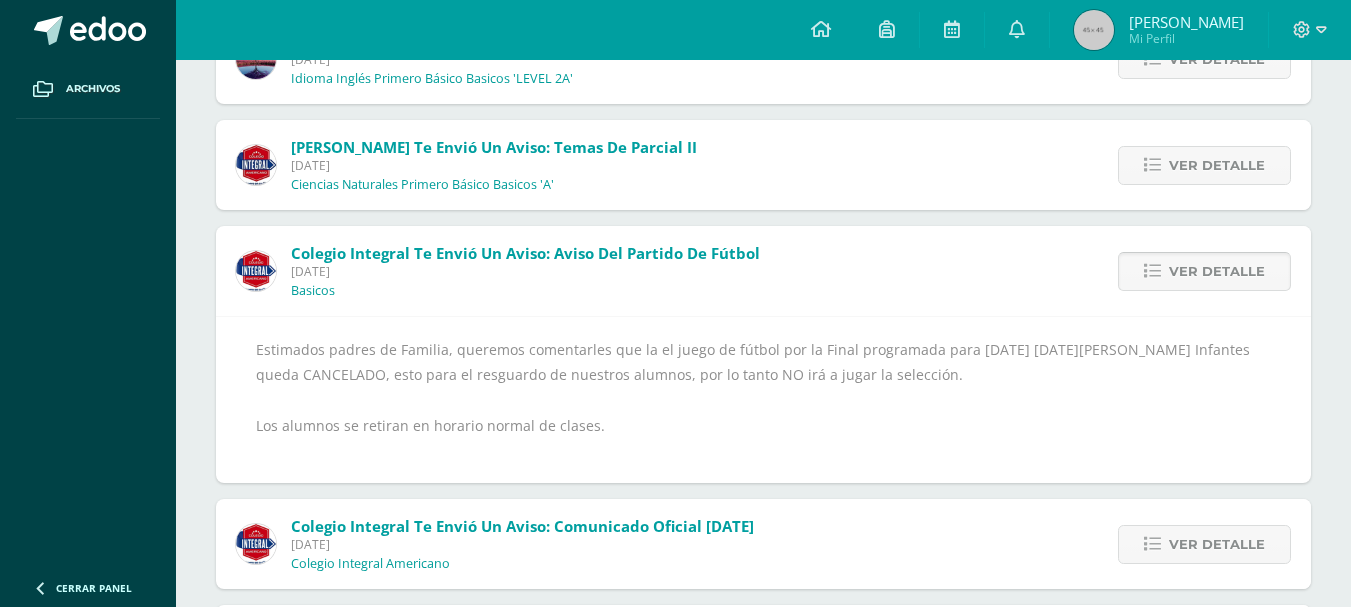 click at bounding box center (1152, 271) 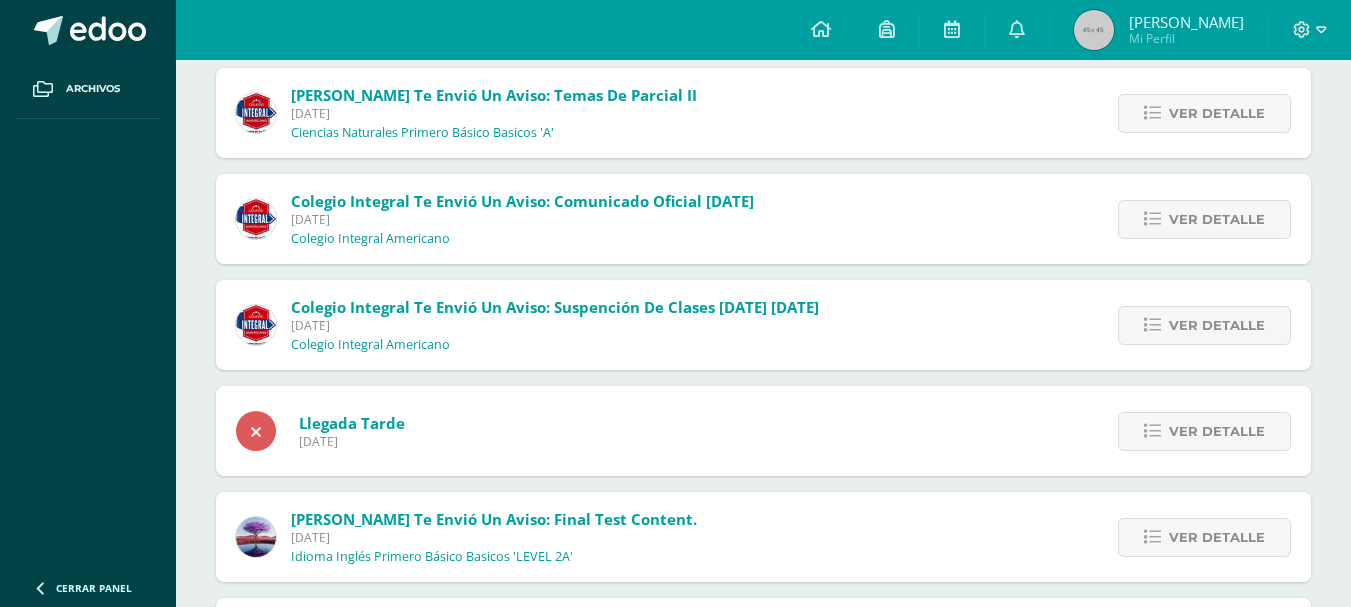 scroll, scrollTop: 500, scrollLeft: 0, axis: vertical 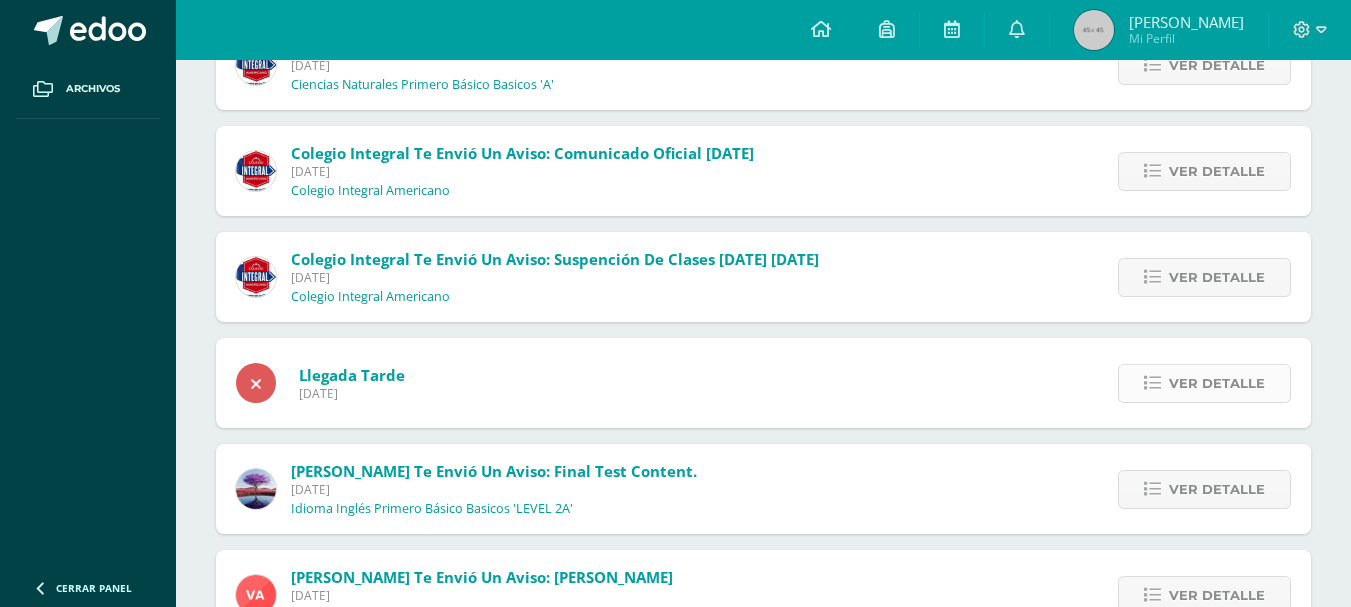 click on "Ver detalle" at bounding box center (1204, 383) 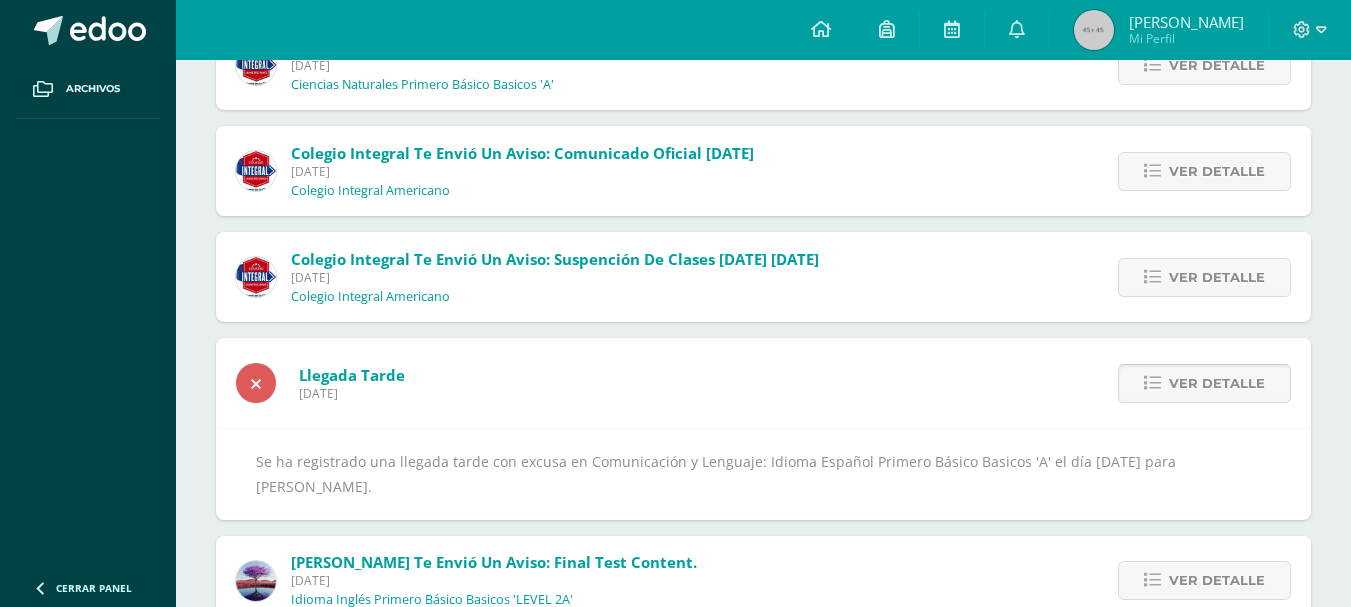 click on "Ver detalle" at bounding box center (1204, 383) 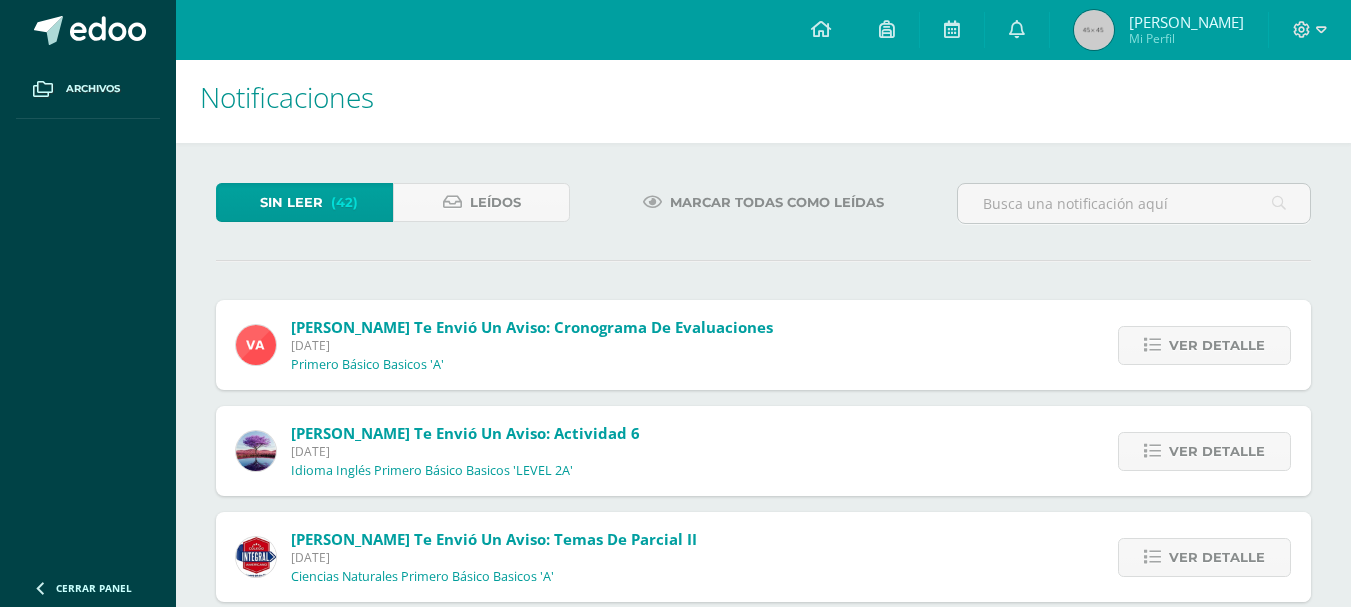 scroll, scrollTop: 0, scrollLeft: 0, axis: both 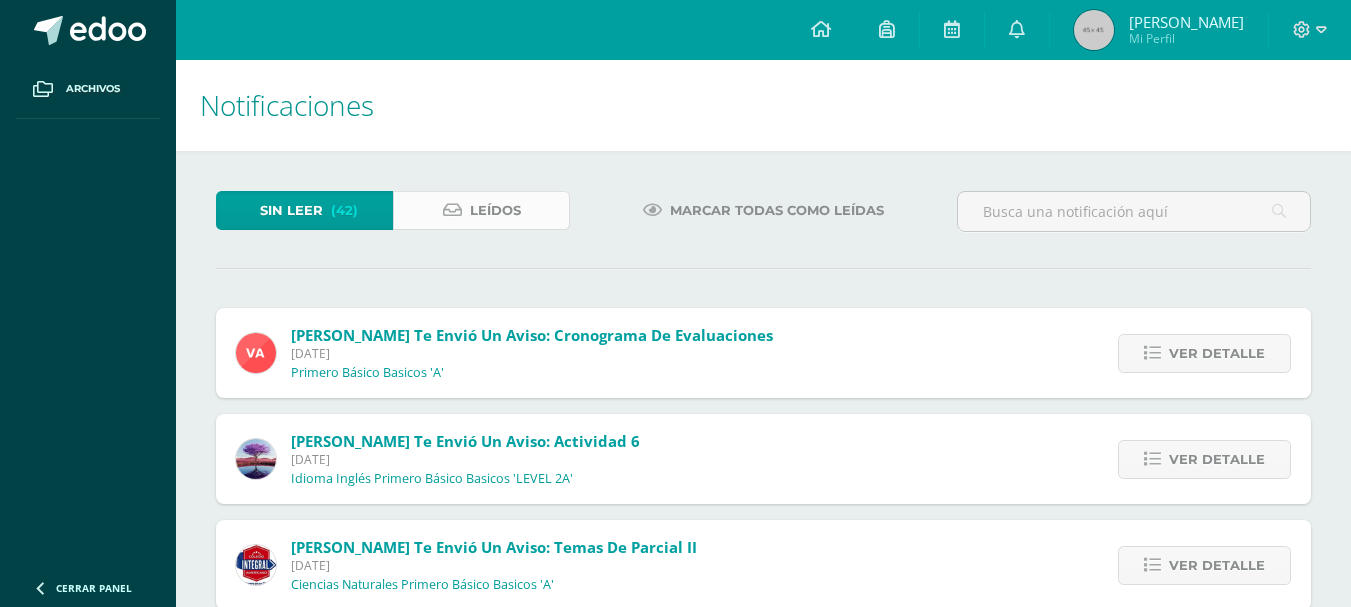 click on "Leídos" at bounding box center [495, 210] 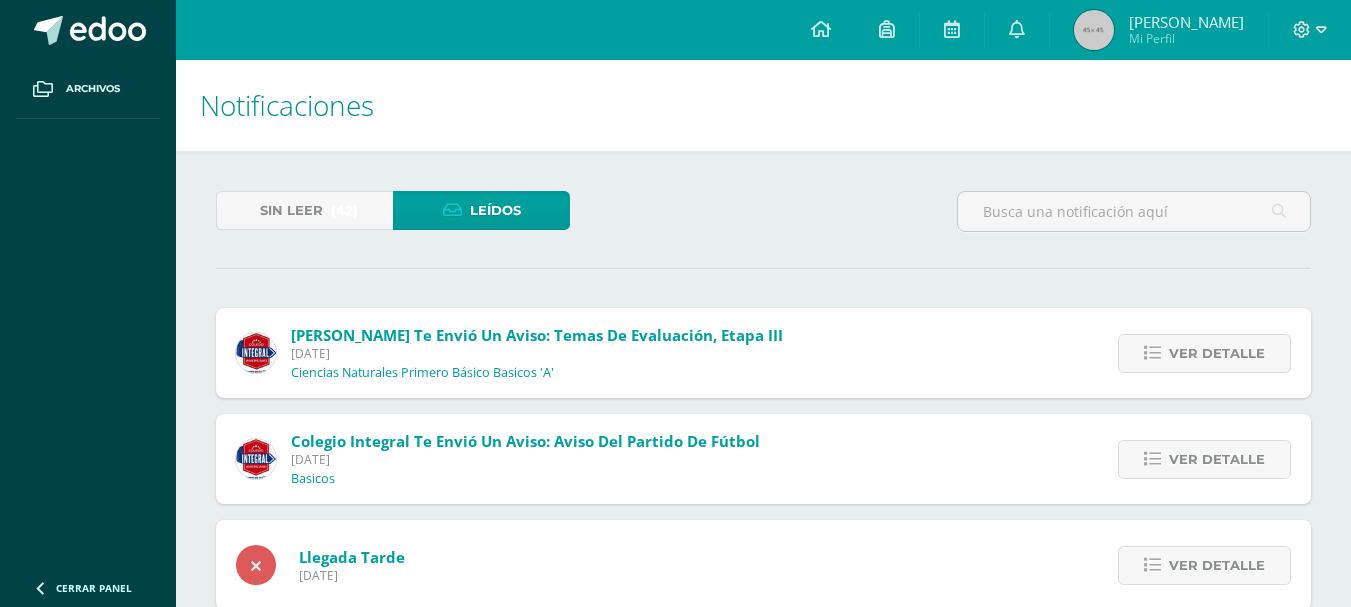 scroll, scrollTop: 0, scrollLeft: 0, axis: both 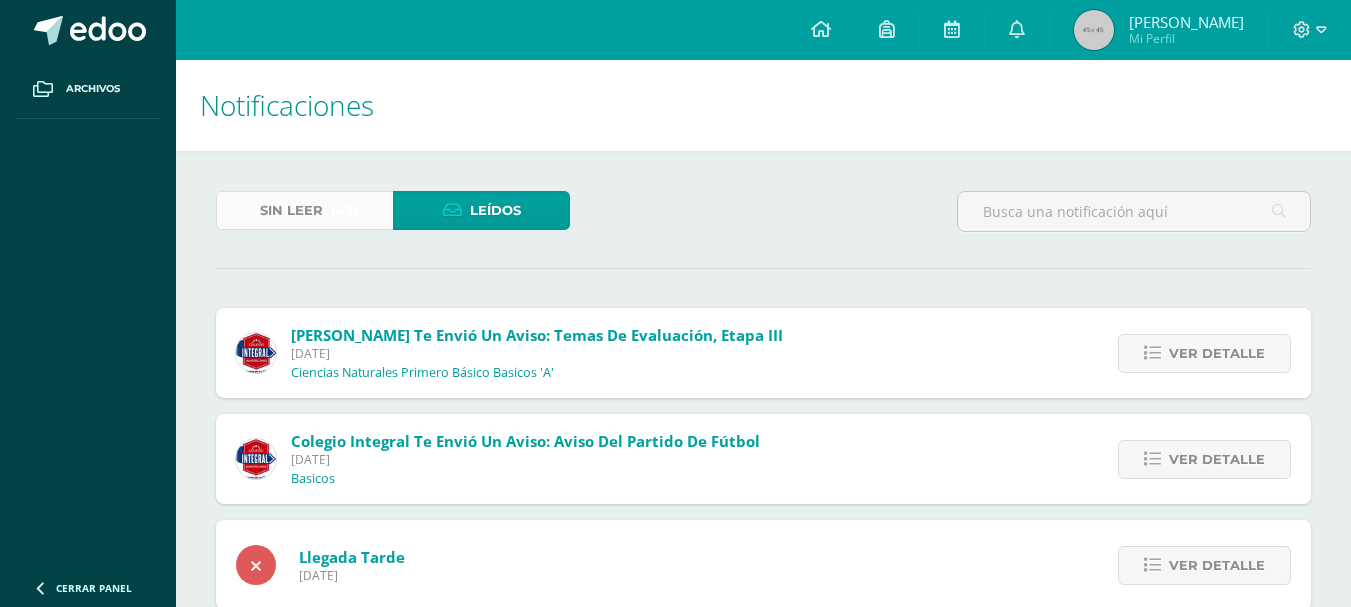 click on "Sin leer" at bounding box center (291, 210) 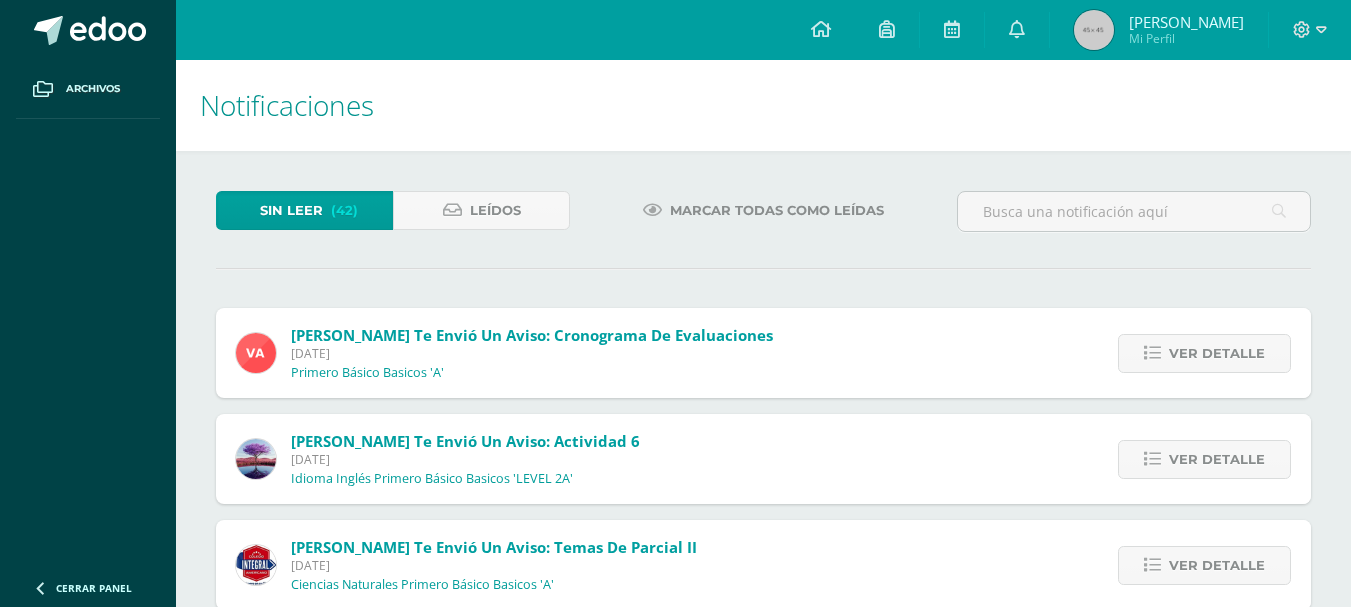 scroll, scrollTop: 0, scrollLeft: 0, axis: both 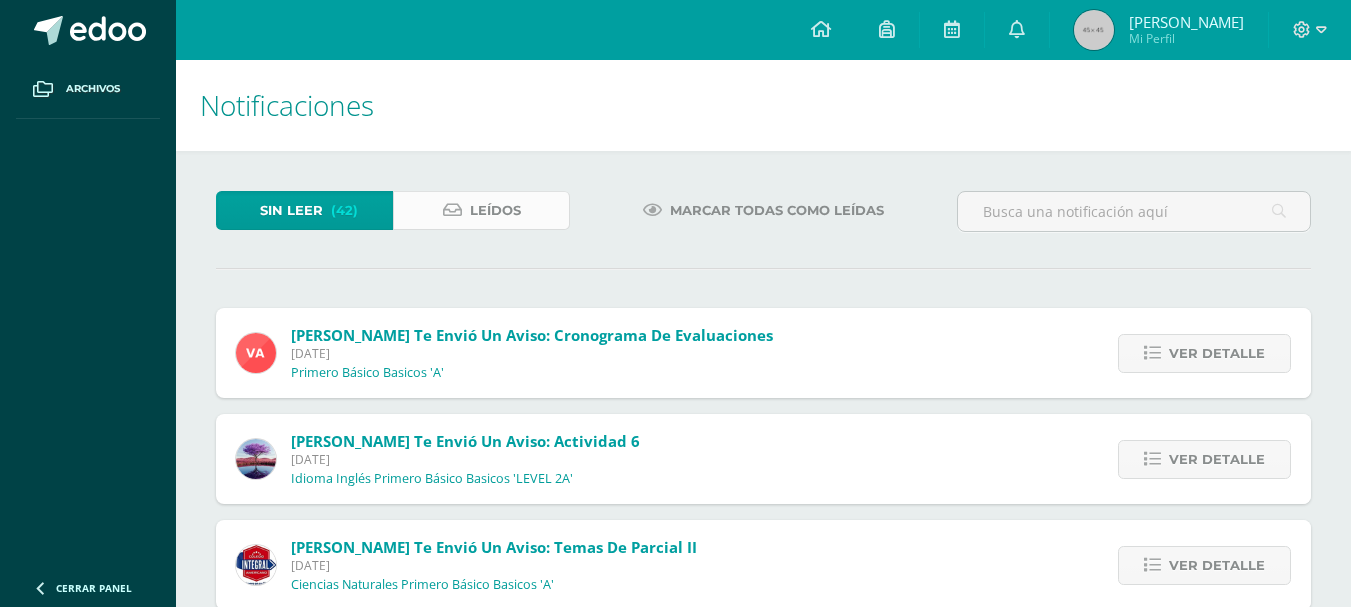 click on "Leídos" at bounding box center [481, 210] 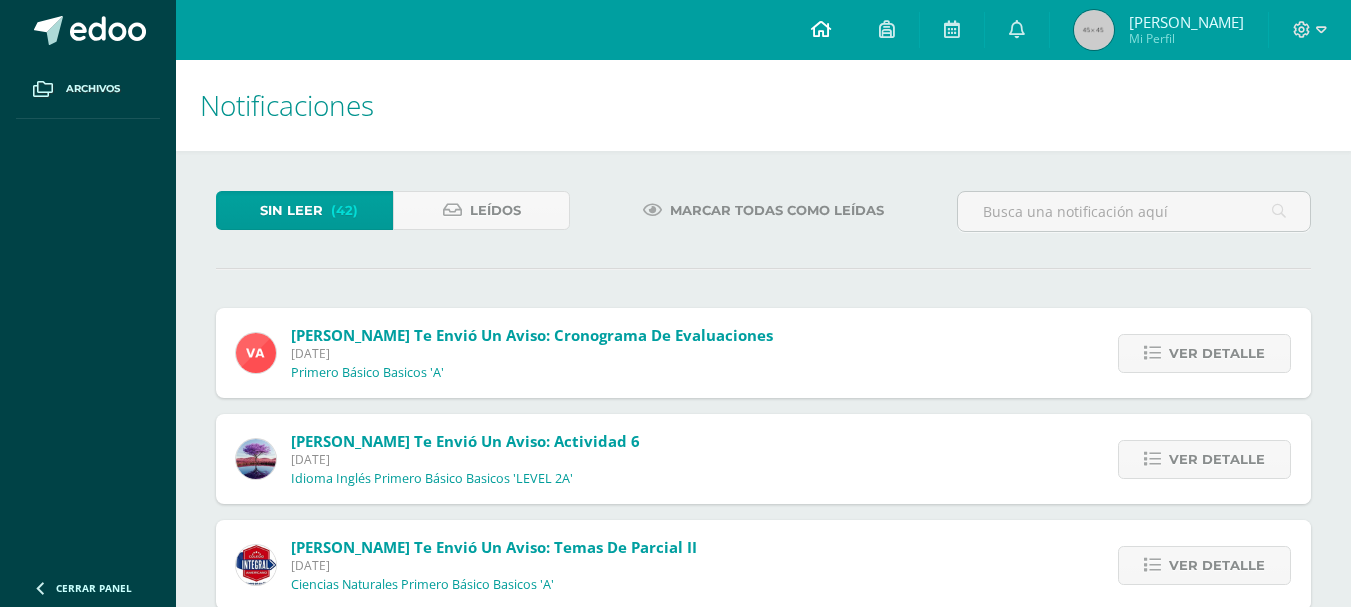 click at bounding box center (821, 30) 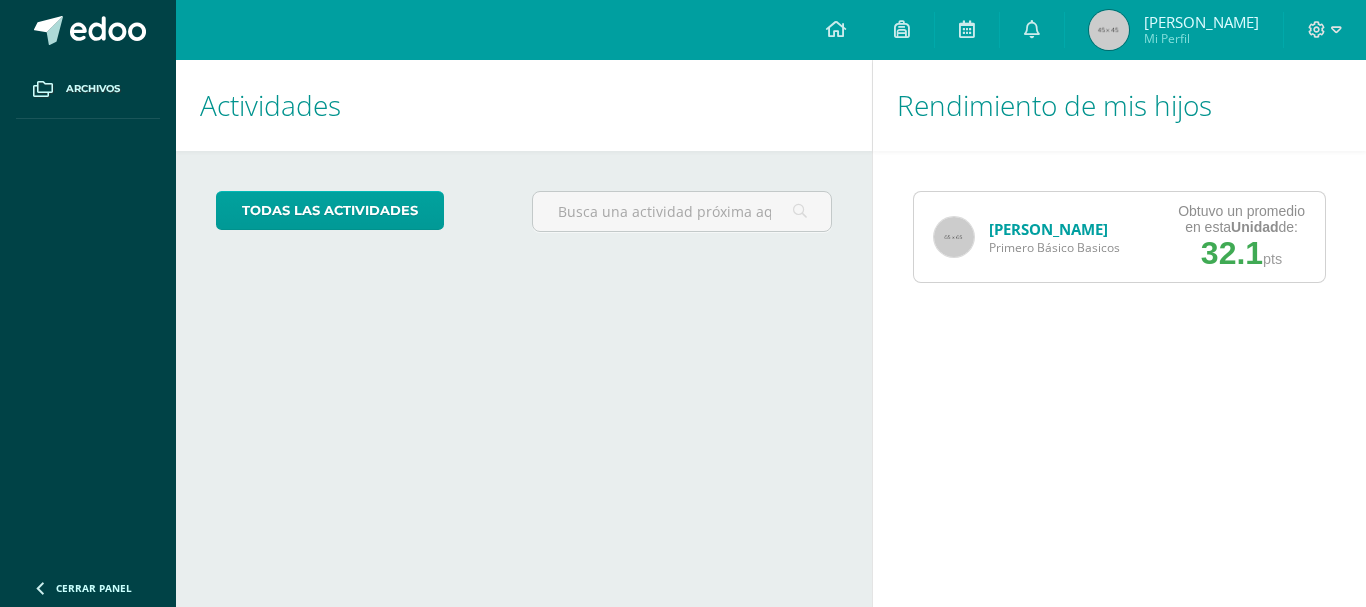 scroll, scrollTop: 0, scrollLeft: 0, axis: both 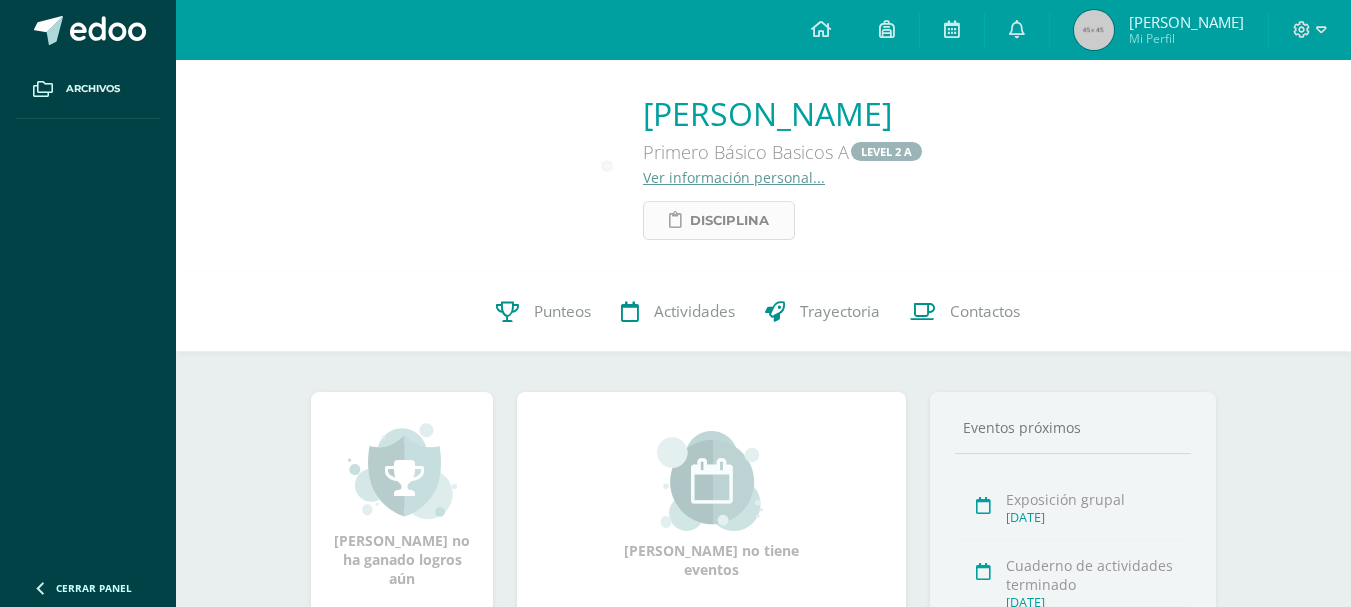 click on "Disciplina" at bounding box center (729, 220) 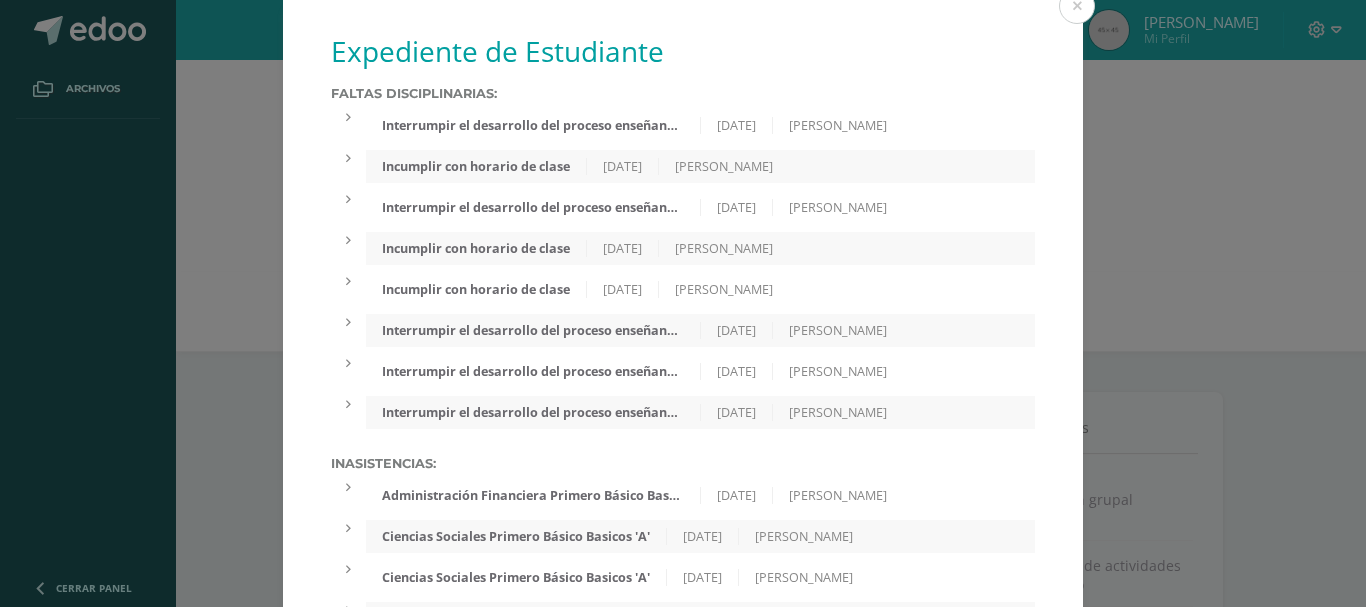 click on "Interrumpir el desarrollo del proceso enseñanza-aprendizaje
[DATE]
[PERSON_NAME]" at bounding box center (700, 330) 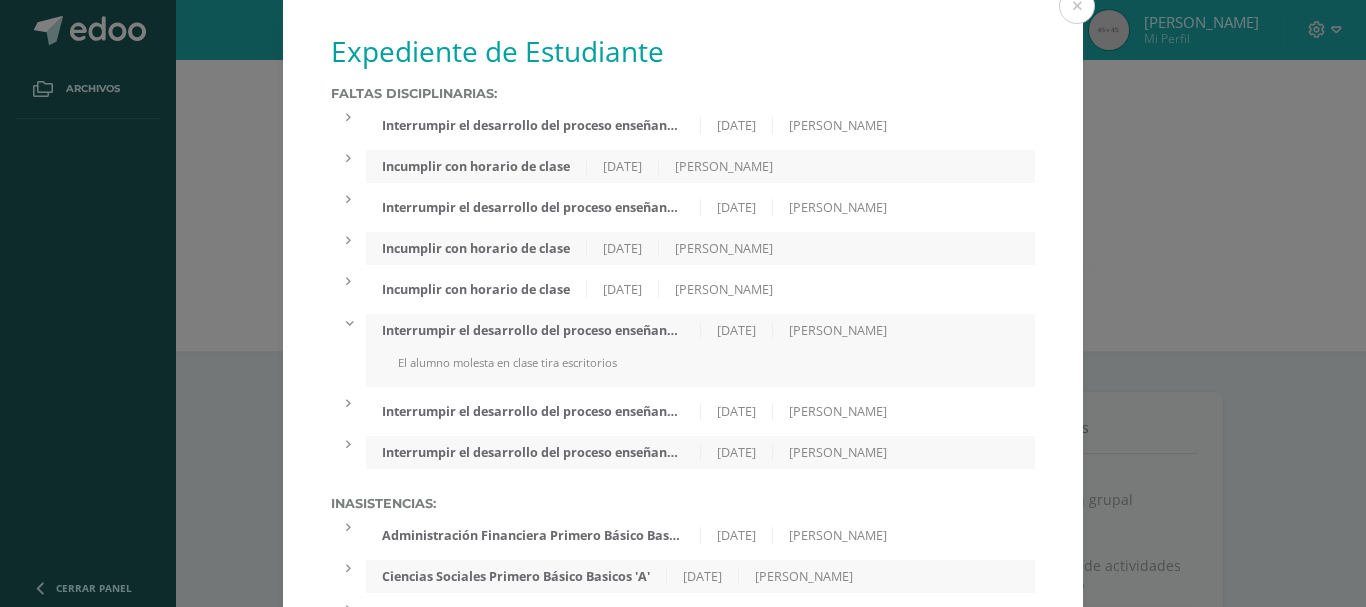 click on "Interrumpir el desarrollo del proceso enseñanza-aprendizaje" at bounding box center [533, 411] 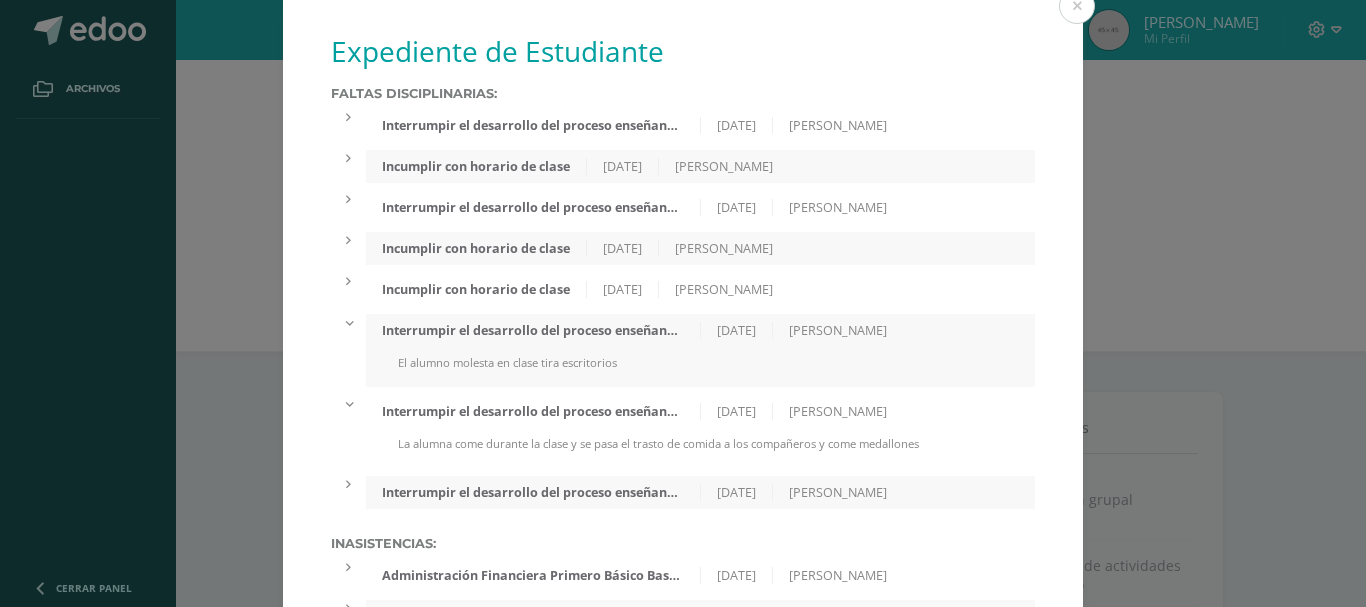 click on "Interrumpir el desarrollo del proceso enseñanza-aprendizaje
[DATE]
[PERSON_NAME]" at bounding box center [700, 492] 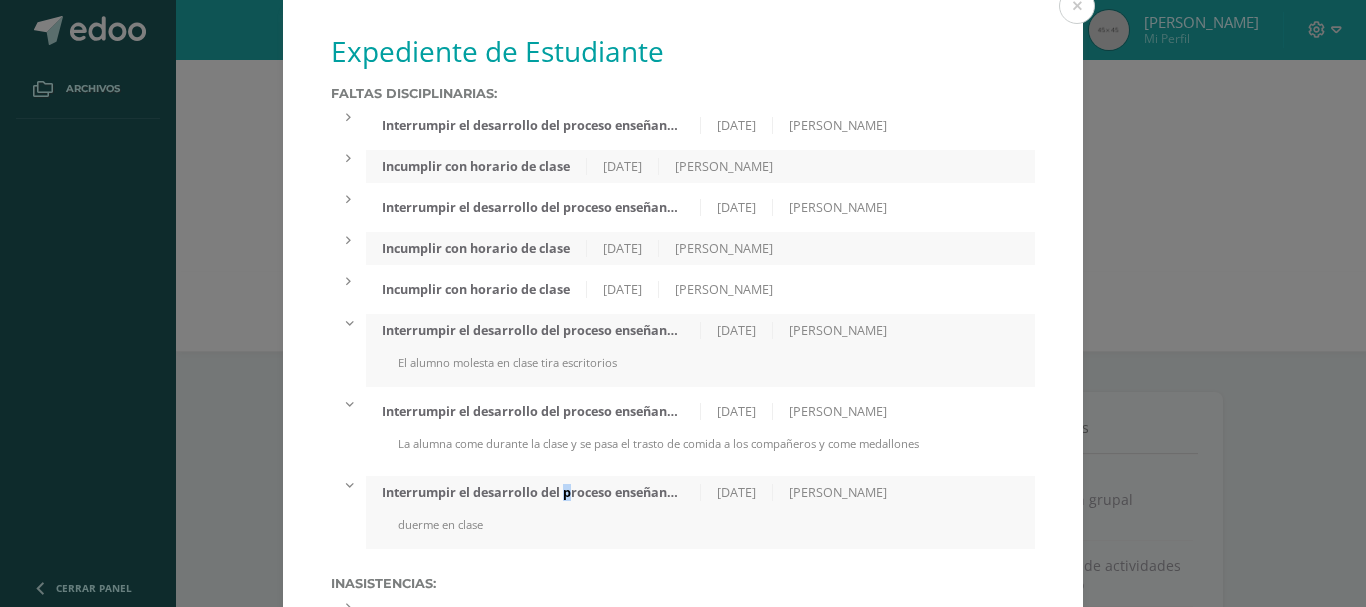 click on "Interrumpir el desarrollo del proceso enseñanza-aprendizaje" at bounding box center [533, 492] 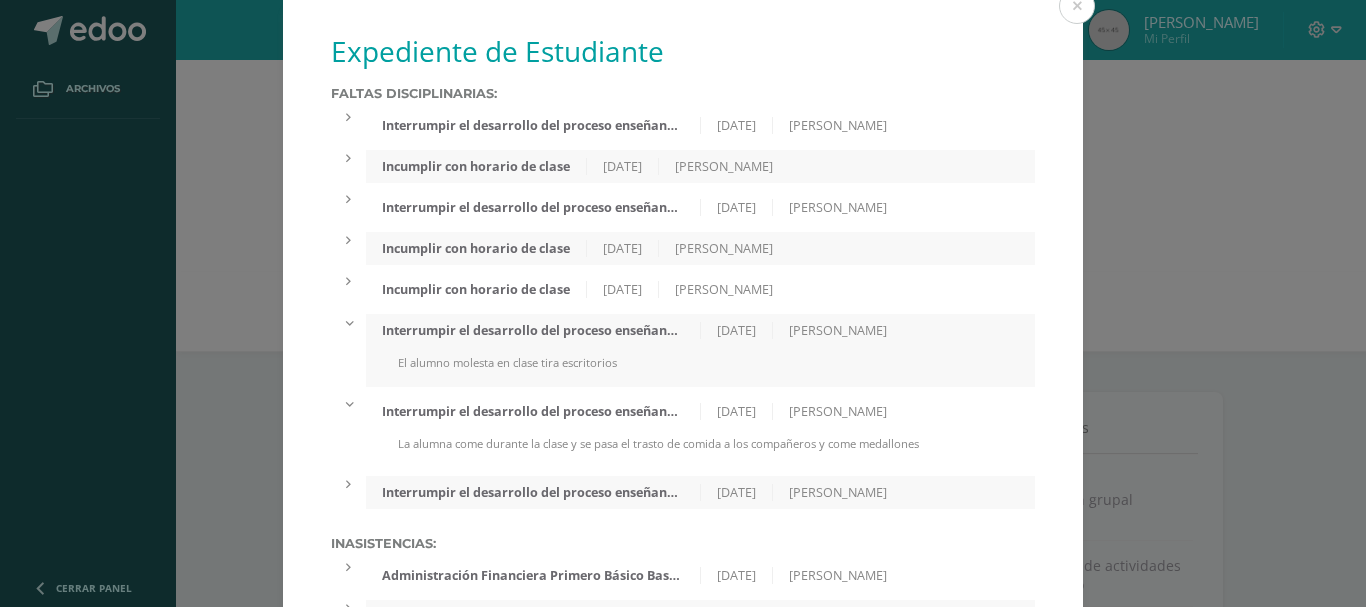 click on "La alumna come durante la clase y se pasa el trasto de comida a los compañeros y come medallones" at bounding box center (700, 452) 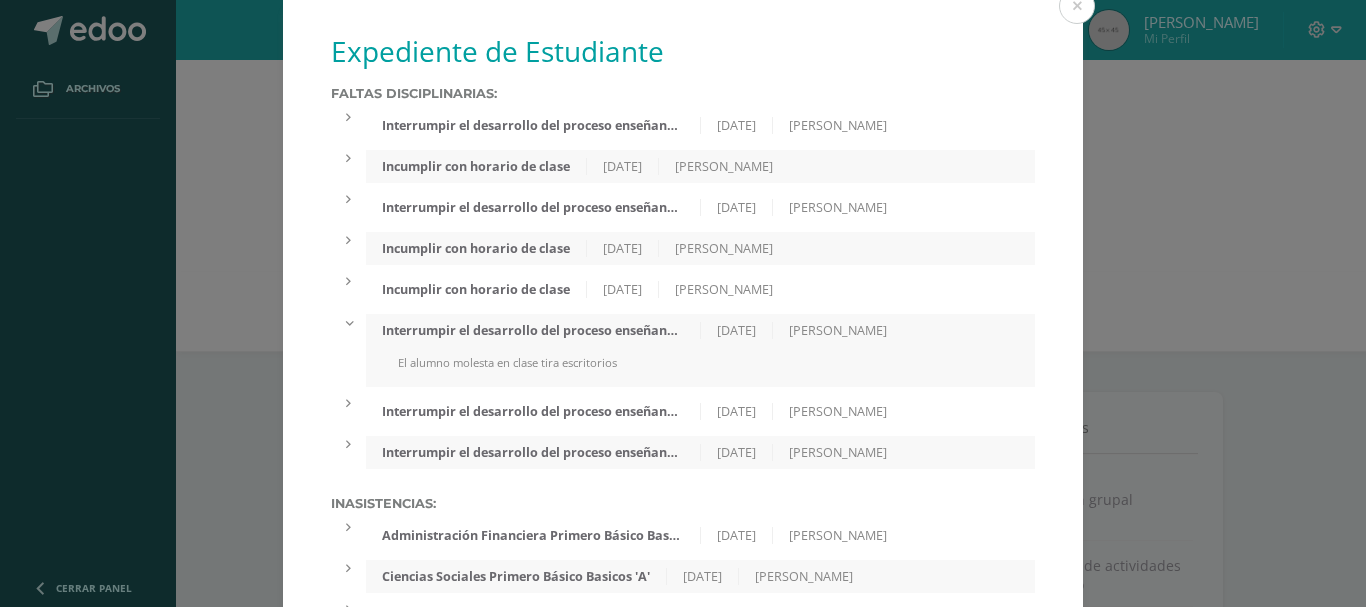 click on "Interrumpir el desarrollo del proceso enseñanza-aprendizaje" at bounding box center [533, 330] 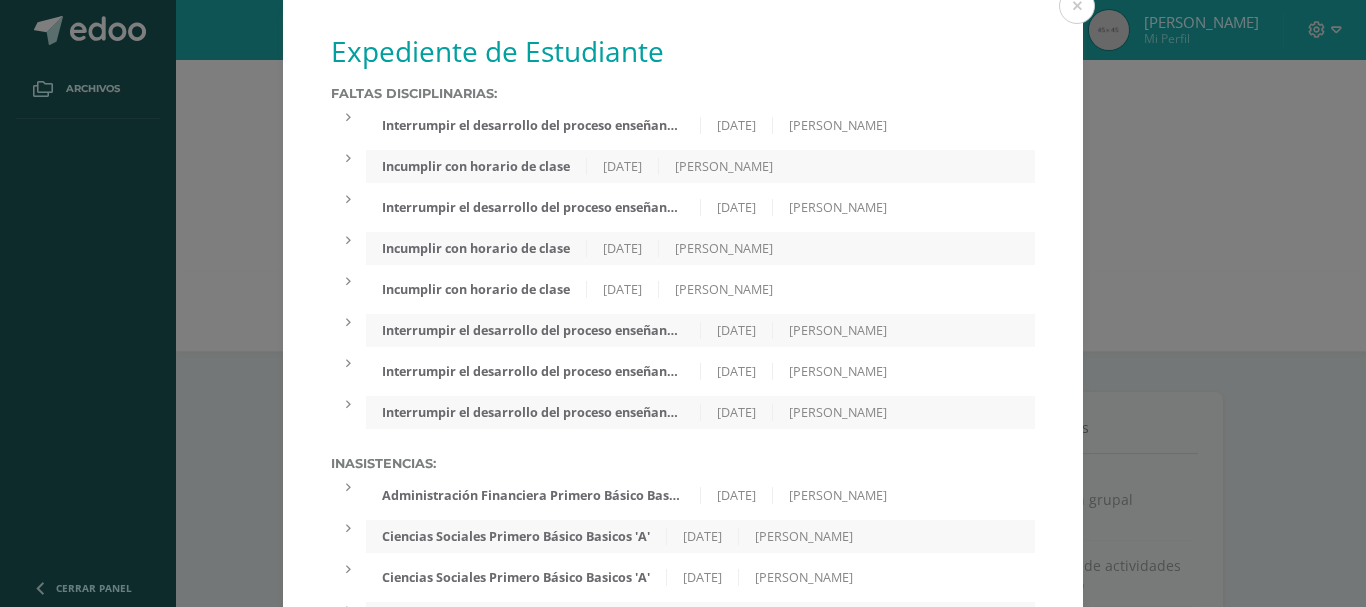 click on "Incumplir con horario de clase" at bounding box center [476, 289] 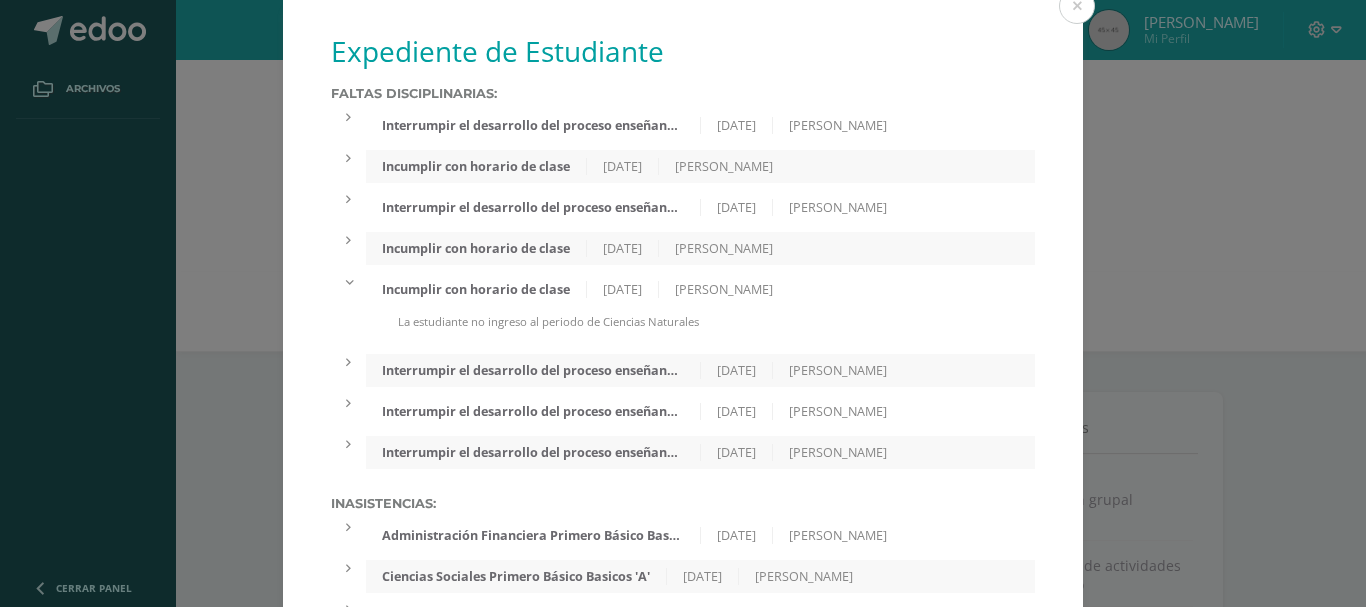 click on "Incumplir con horario de clase
[DATE]
[PERSON_NAME]" at bounding box center [700, 289] 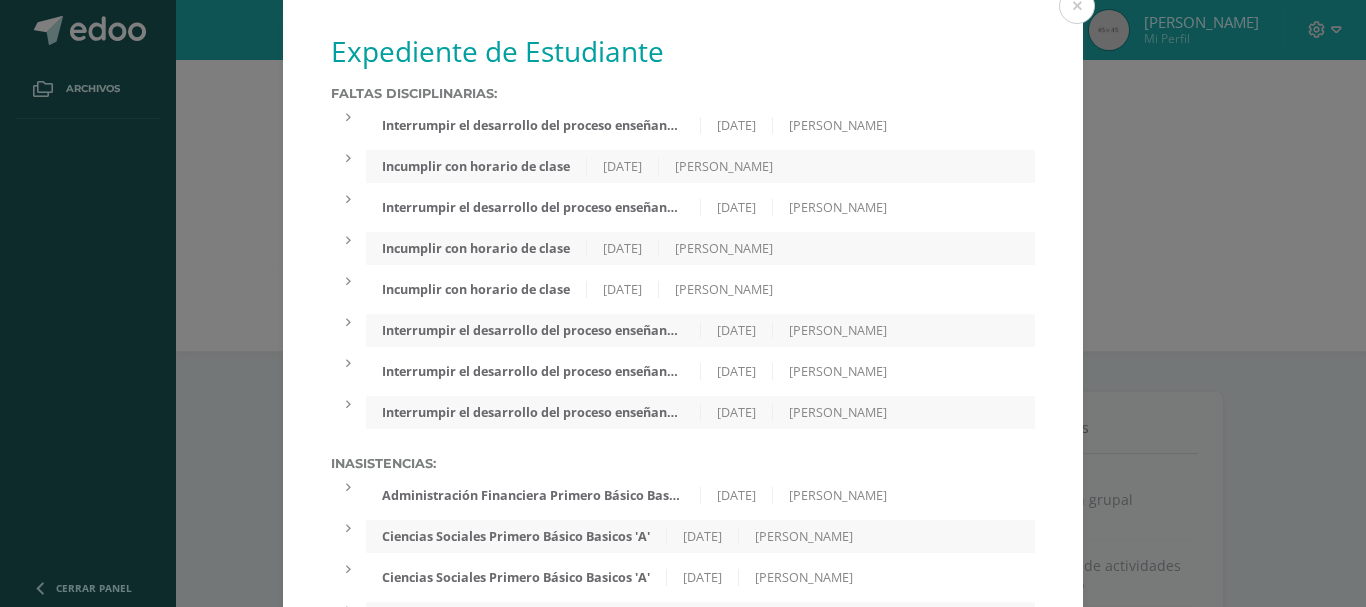click on "Incumplir con horario de clase" at bounding box center [476, 248] 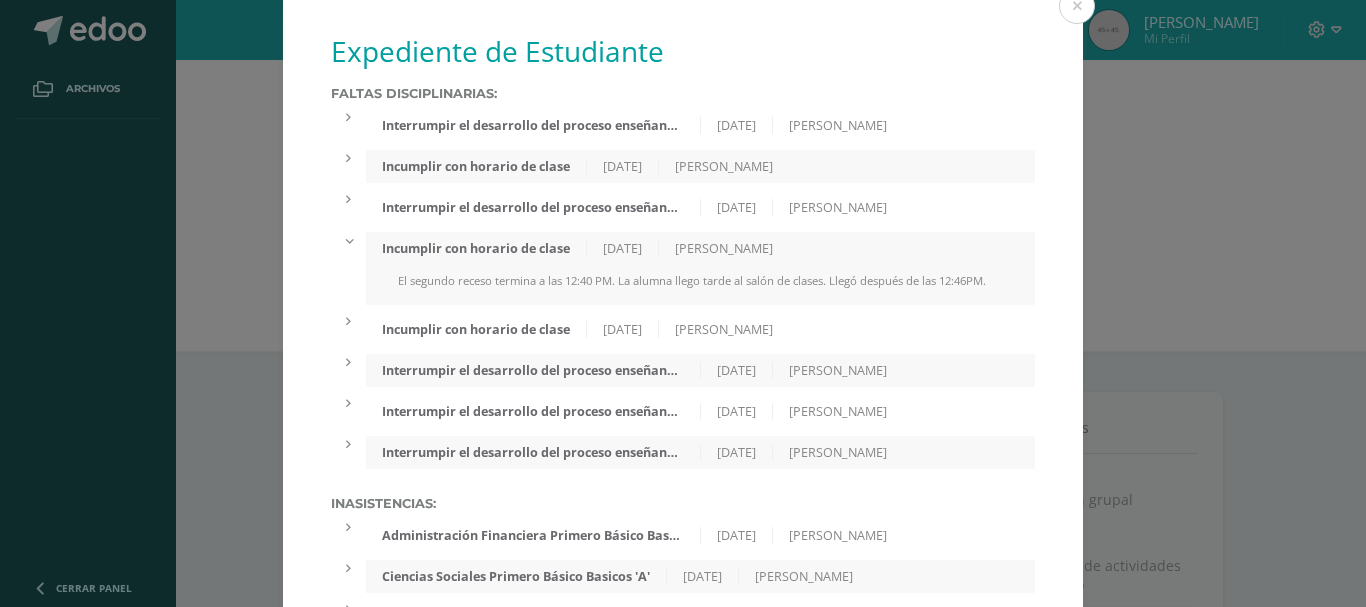click on "Incumplir con horario de clase
[DATE]
[PERSON_NAME]" at bounding box center (700, 248) 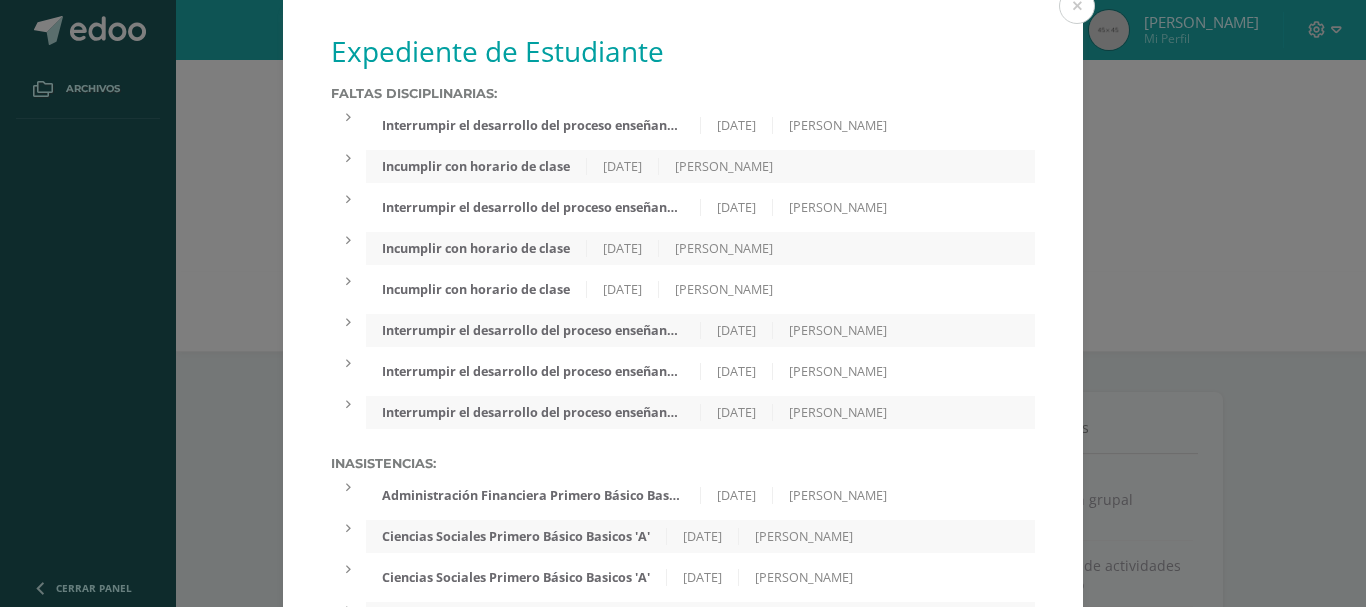 click on "Interrumpir el desarrollo del proceso enseñanza-aprendizaje" at bounding box center (533, 207) 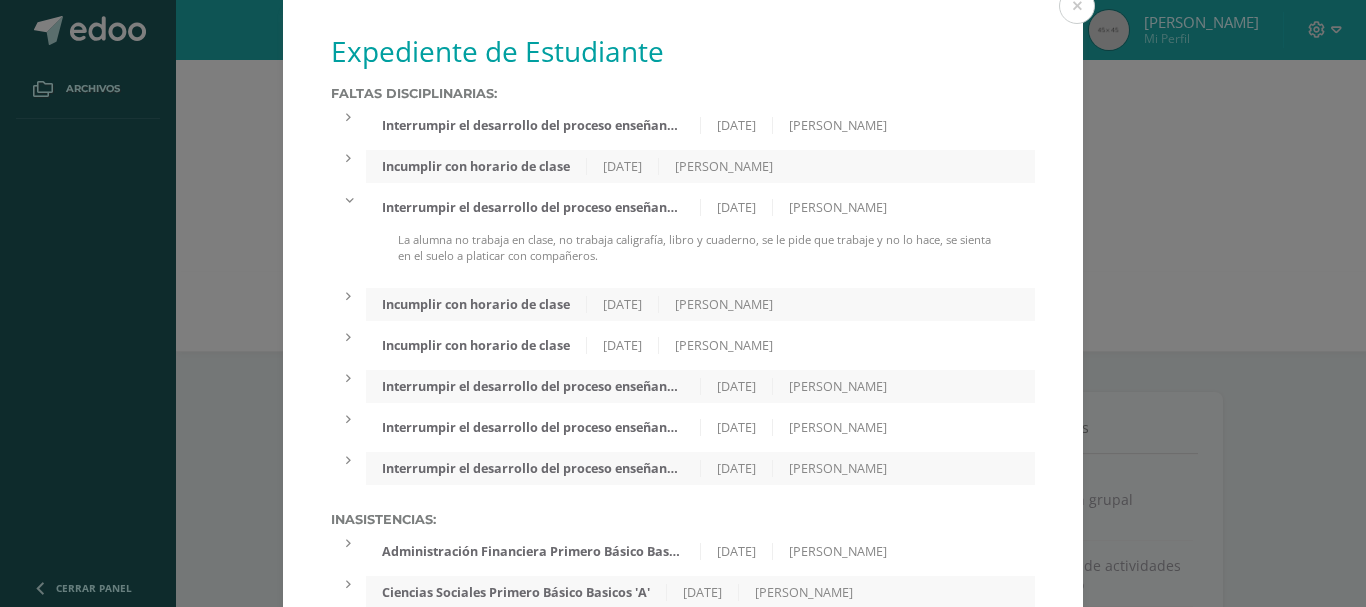 click on "Interrumpir el desarrollo del proceso enseñanza-aprendizaje" at bounding box center [533, 207] 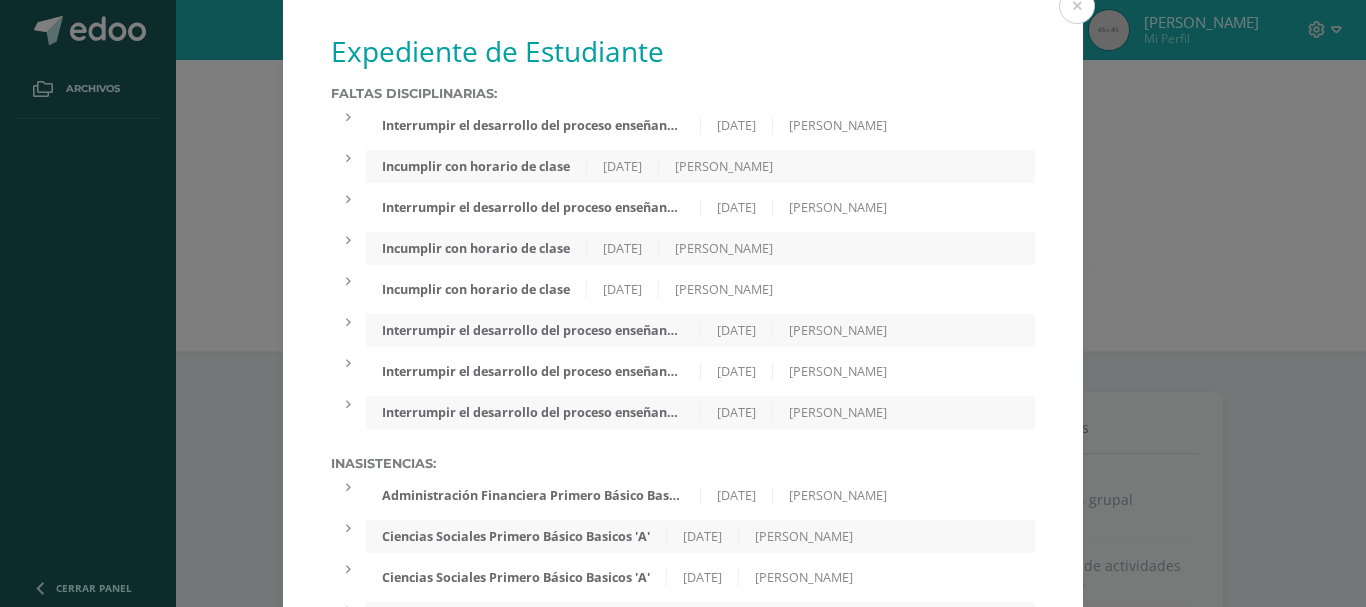 click on "Incumplir con horario de clase" at bounding box center (476, 166) 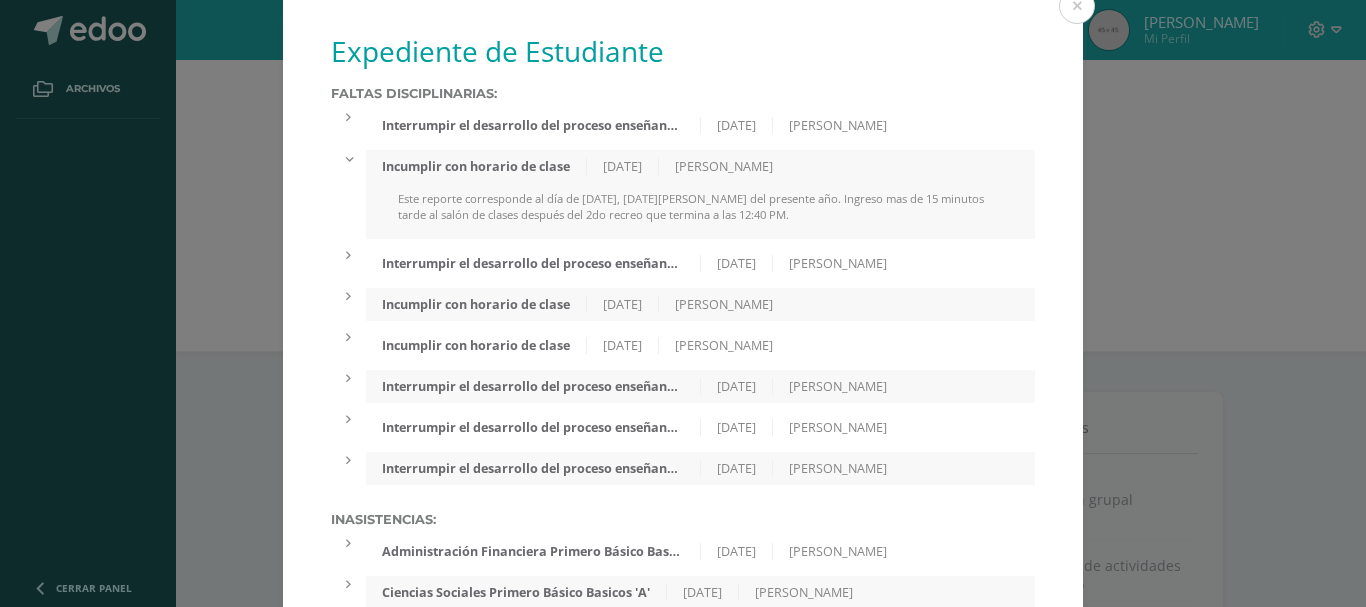 click on "Incumplir con horario de clase" at bounding box center [476, 166] 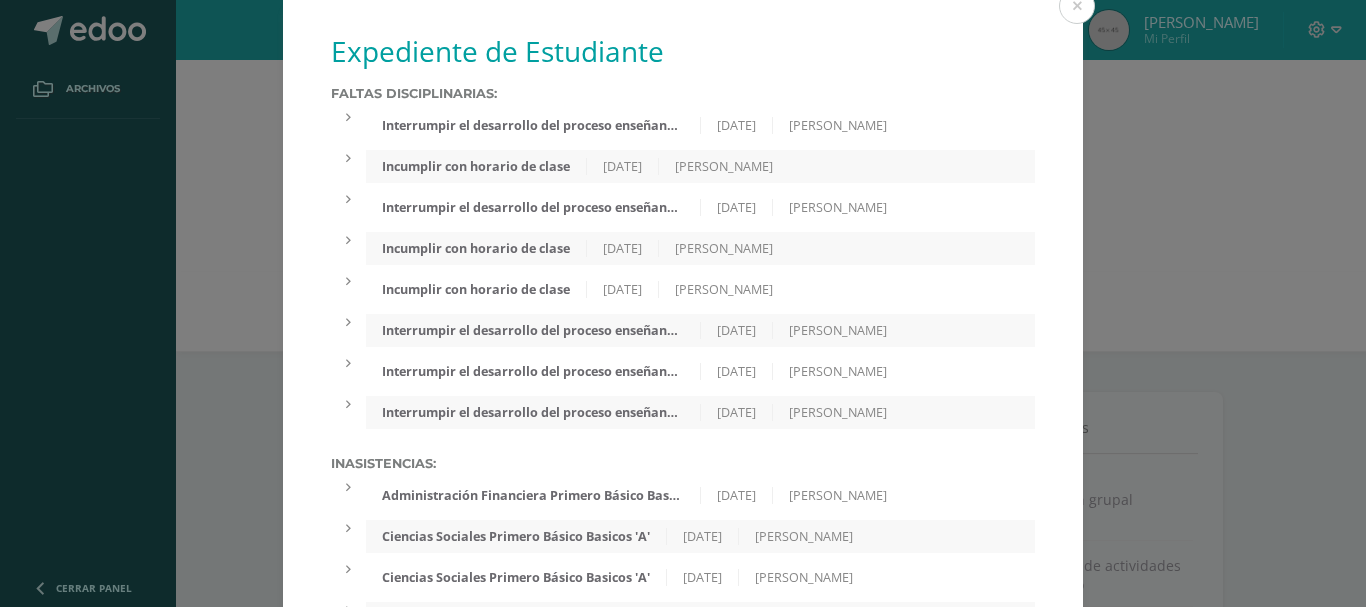 click on "Interrumpir el desarrollo del proceso enseñanza-aprendizaje
[DATE]
[PERSON_NAME]" at bounding box center [700, 125] 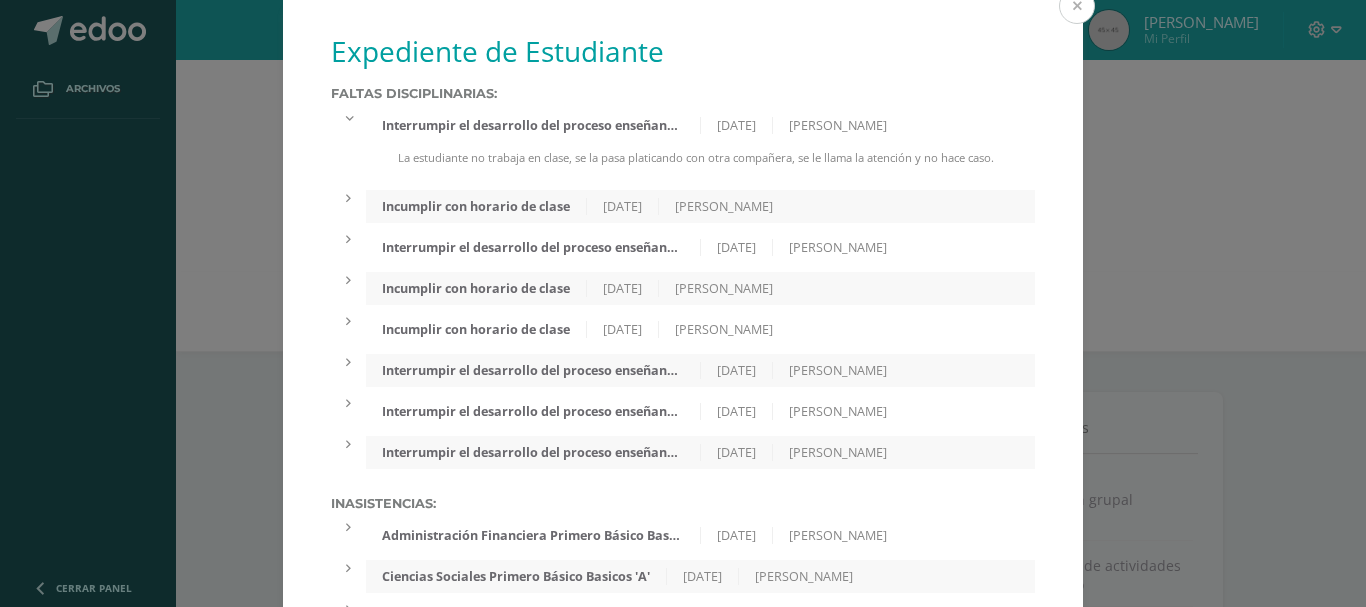 click at bounding box center [1077, 6] 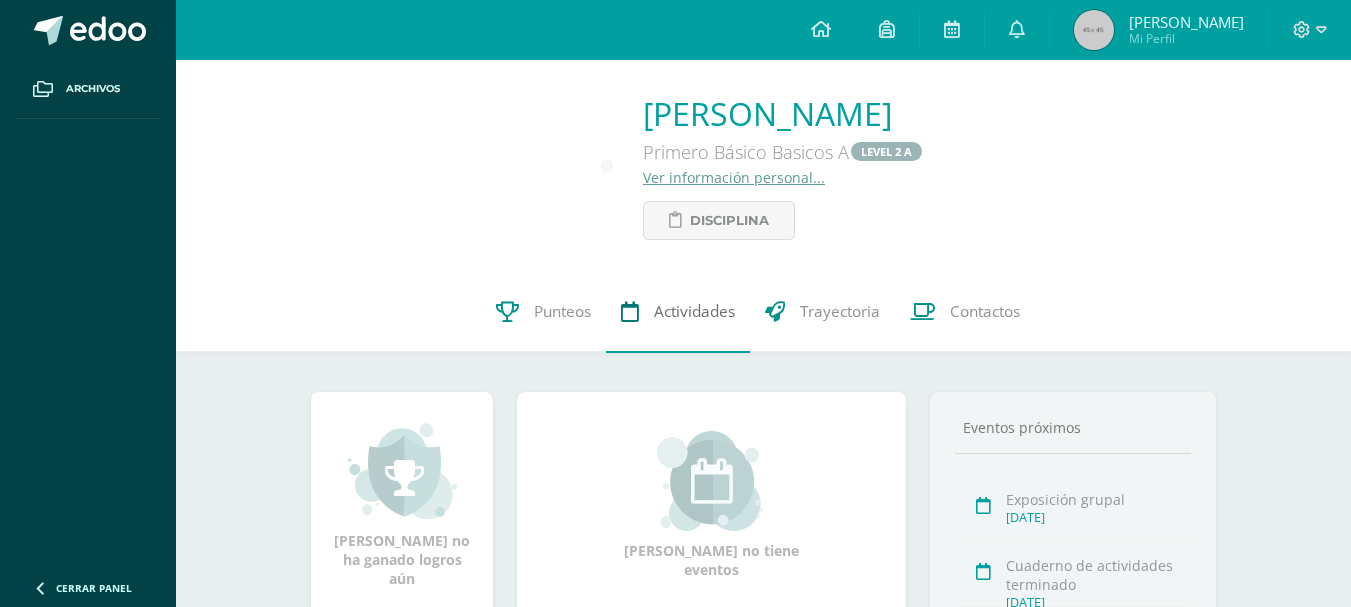 click on "Actividades" at bounding box center (678, 312) 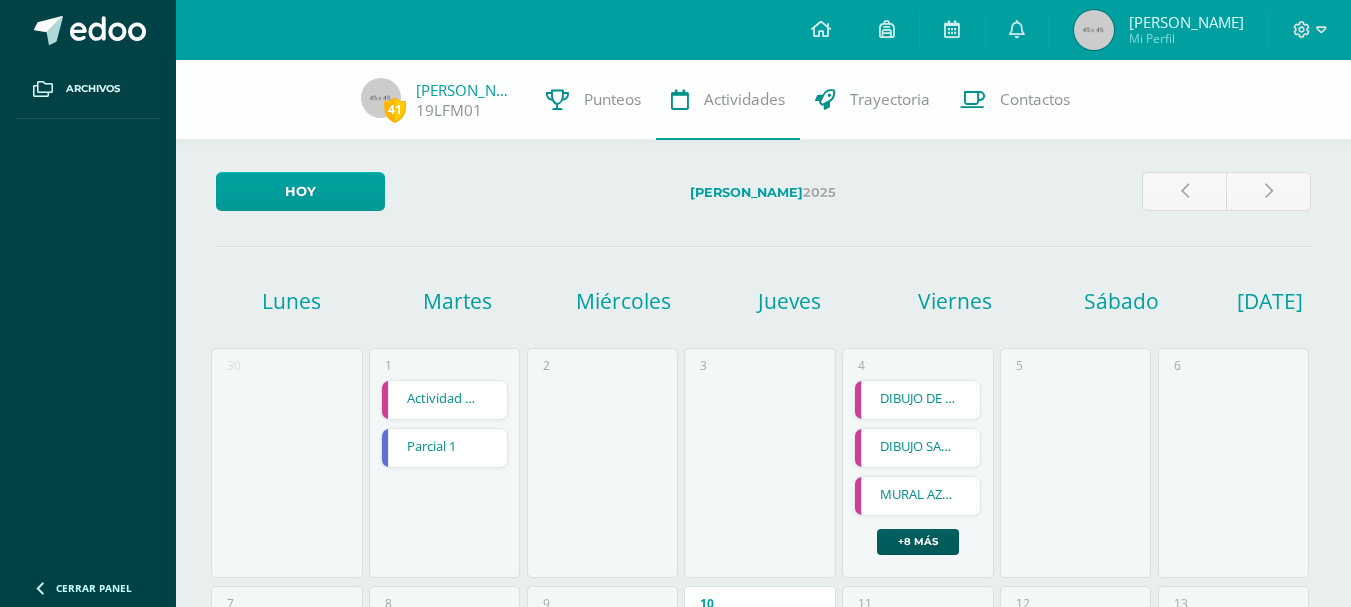 scroll, scrollTop: 0, scrollLeft: 0, axis: both 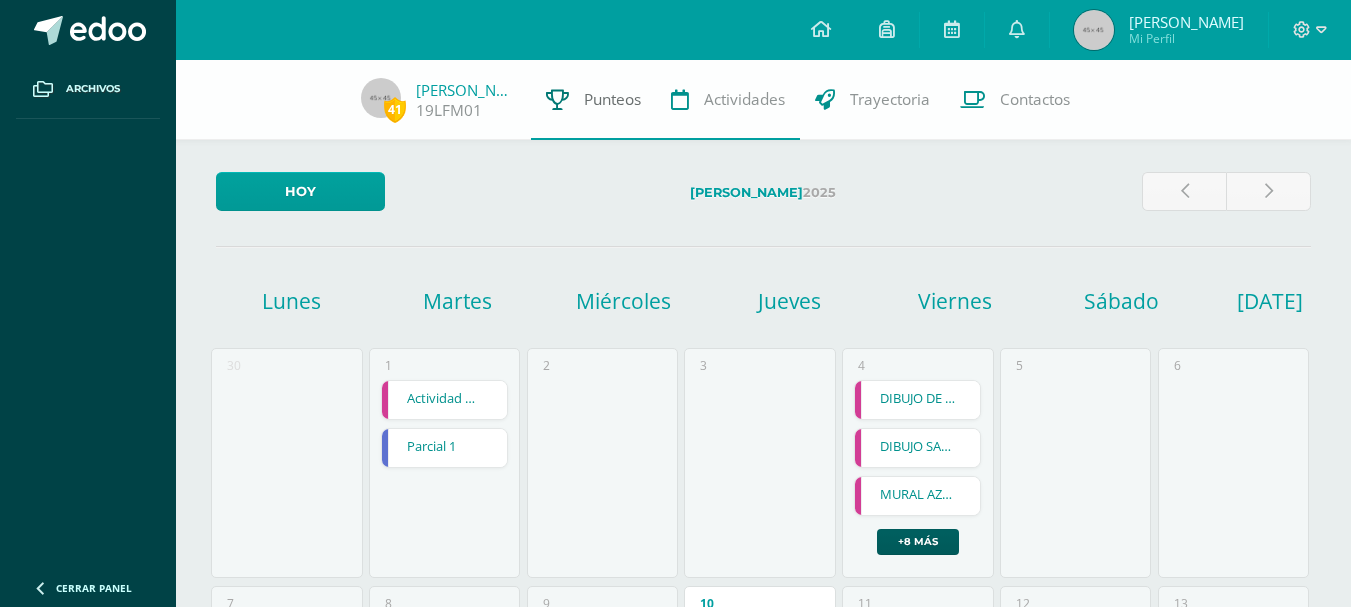 click on "Punteos" at bounding box center [593, 100] 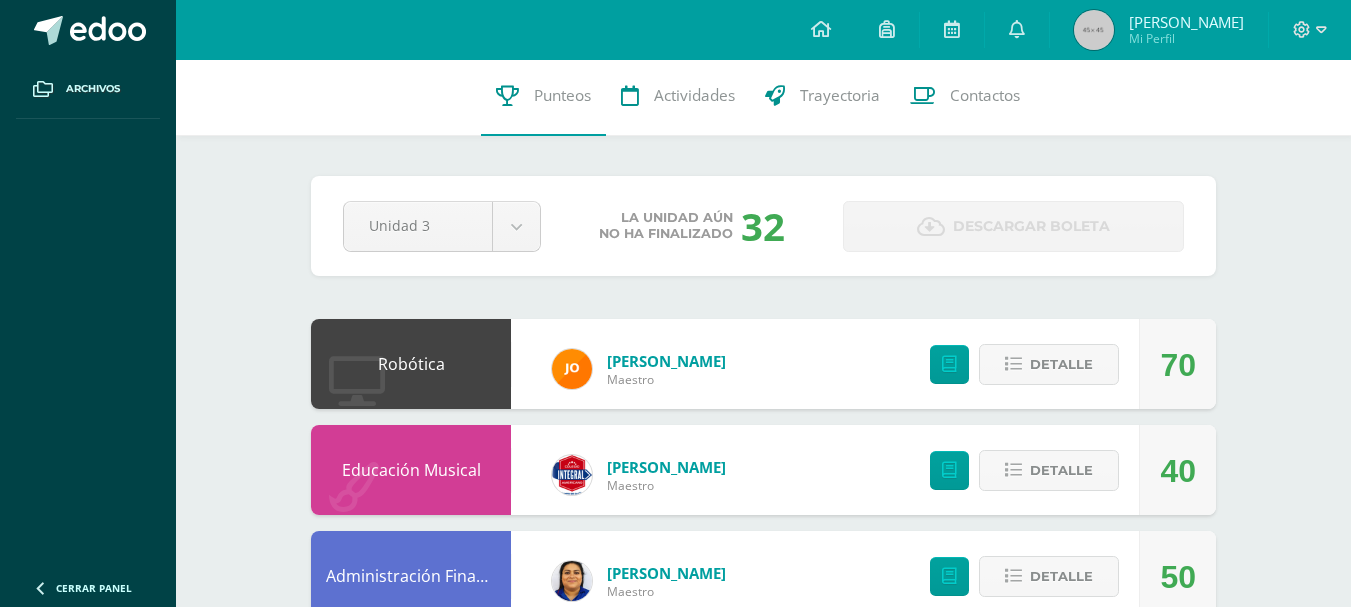 scroll, scrollTop: 0, scrollLeft: 0, axis: both 